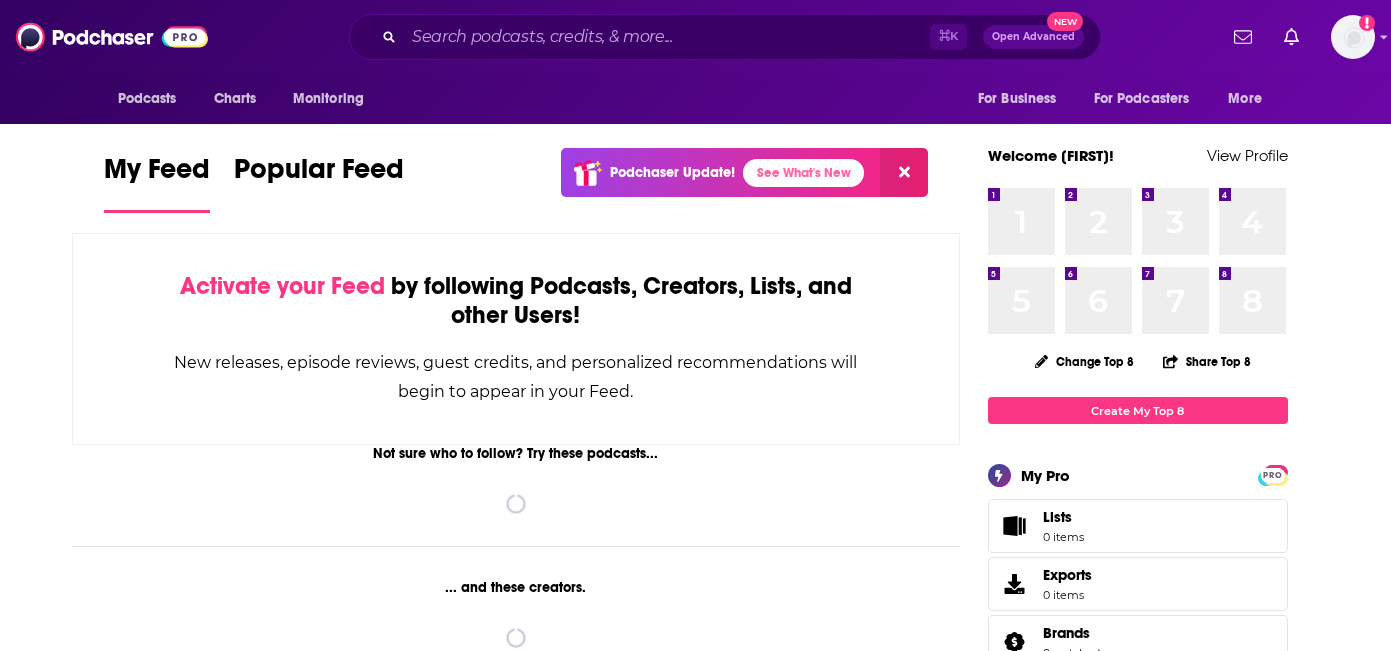 scroll, scrollTop: 0, scrollLeft: 0, axis: both 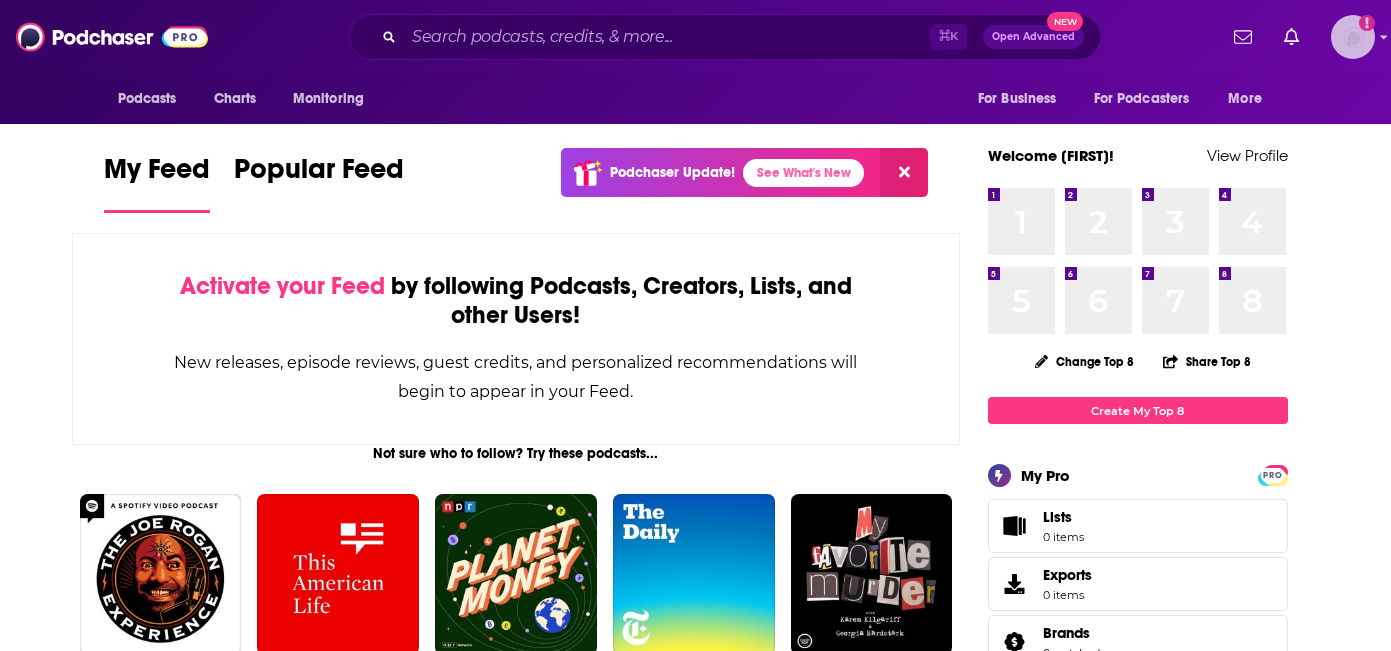 click at bounding box center [1353, 37] 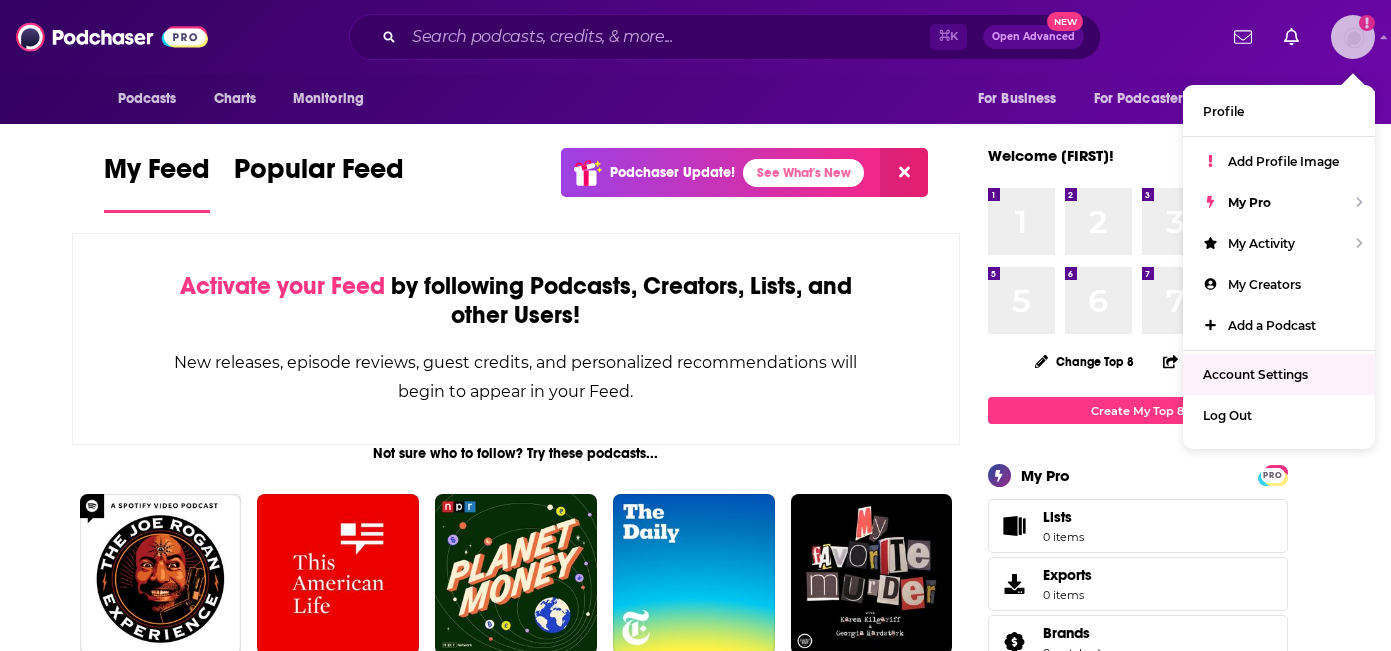 click on "Account Settings" at bounding box center (1255, 374) 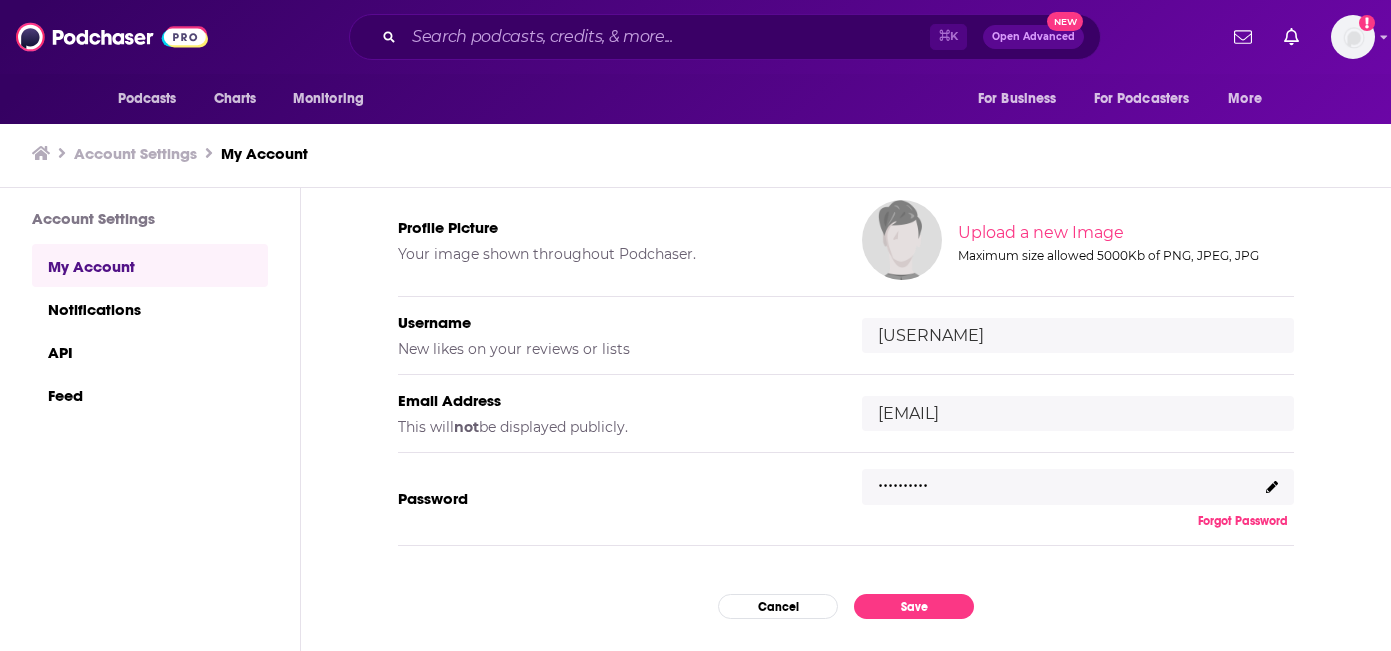 scroll, scrollTop: 167, scrollLeft: 0, axis: vertical 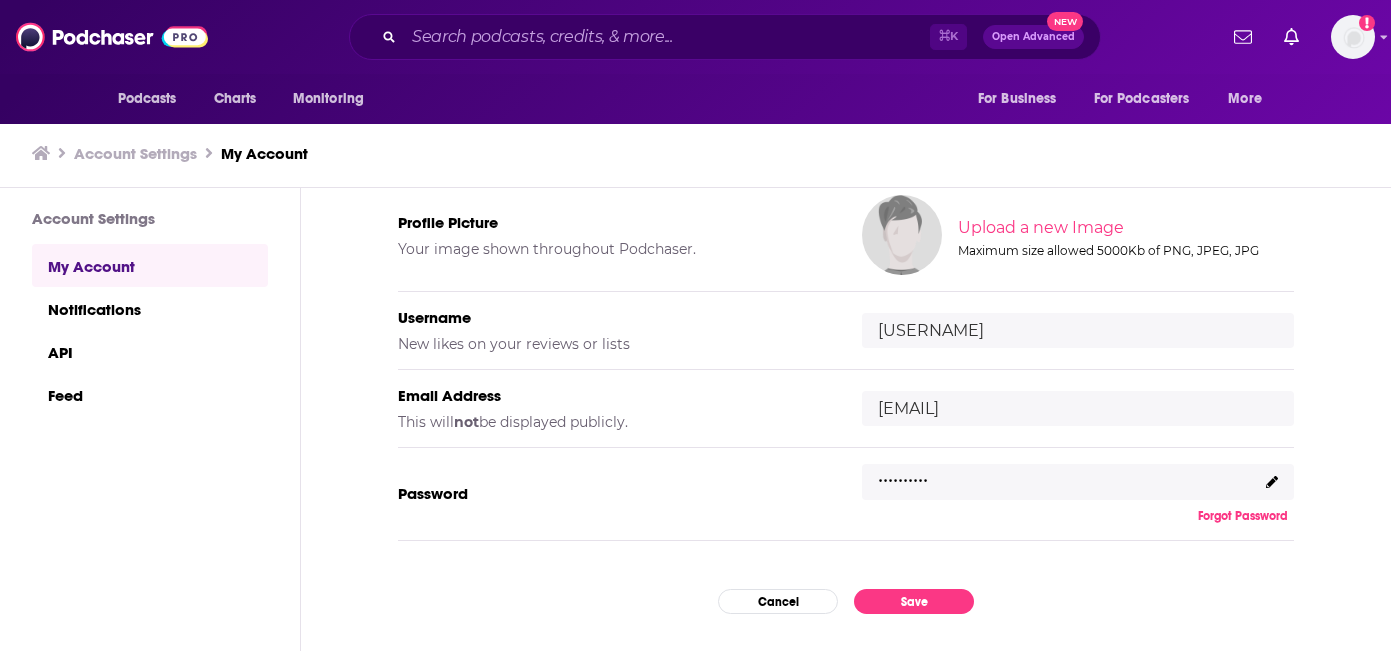 click 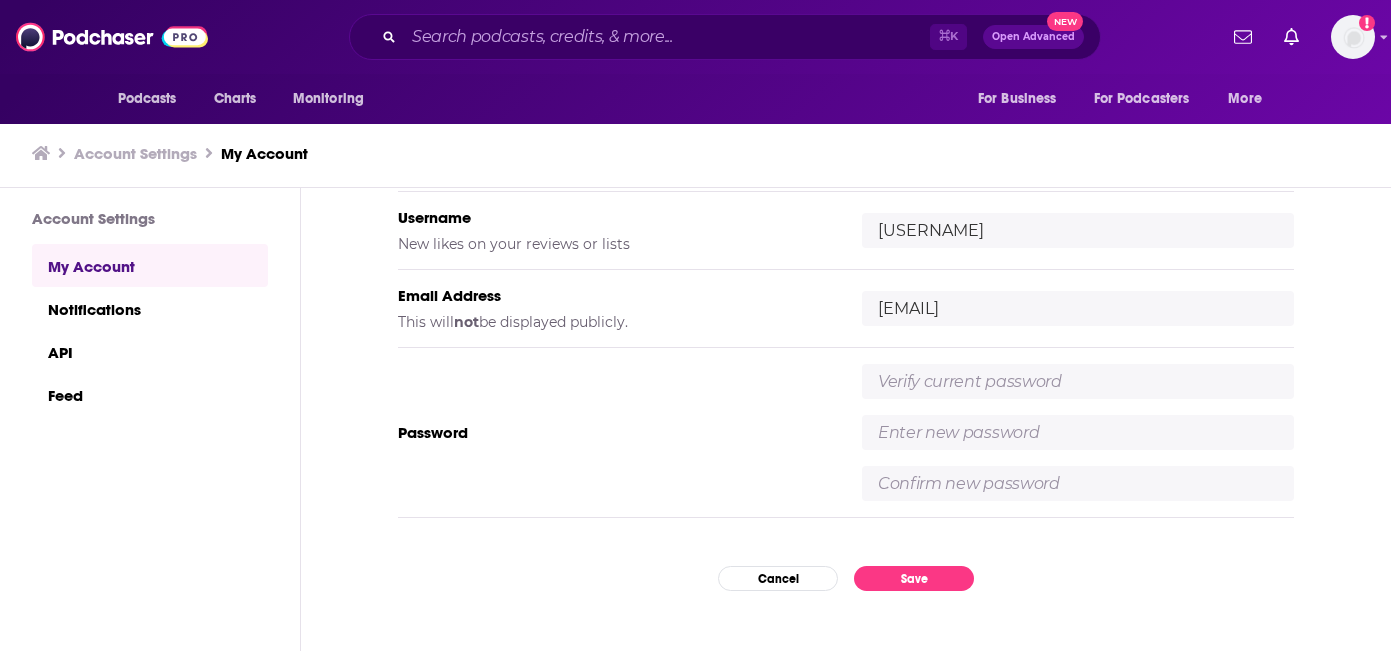 scroll, scrollTop: 295, scrollLeft: 0, axis: vertical 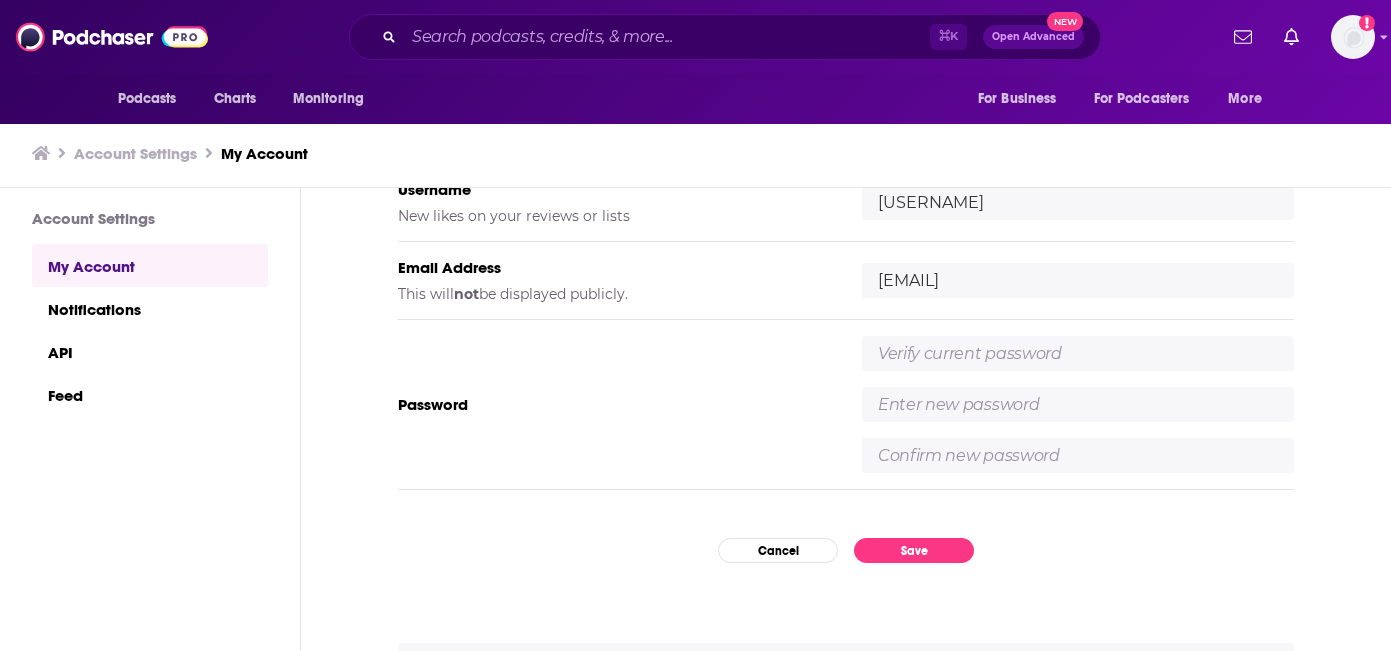 click at bounding box center (1078, 353) 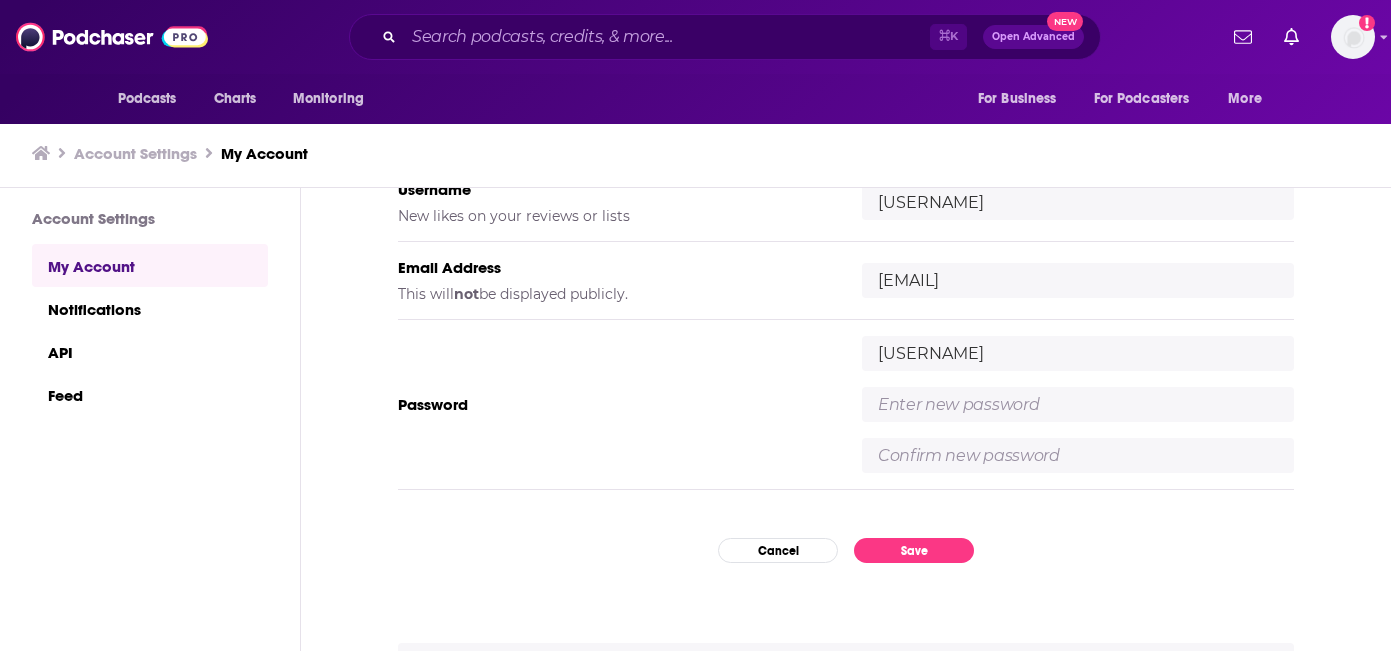 type on "D" 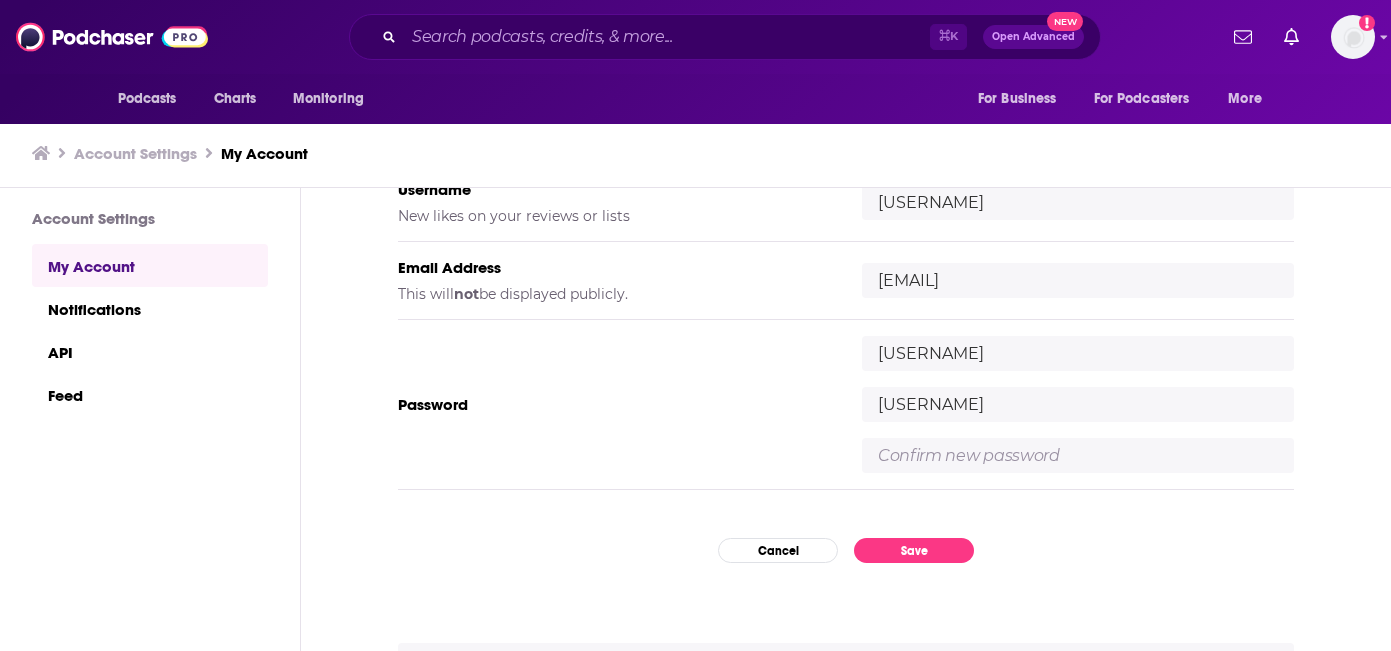 click on "[USERNAME]" at bounding box center (1078, 404) 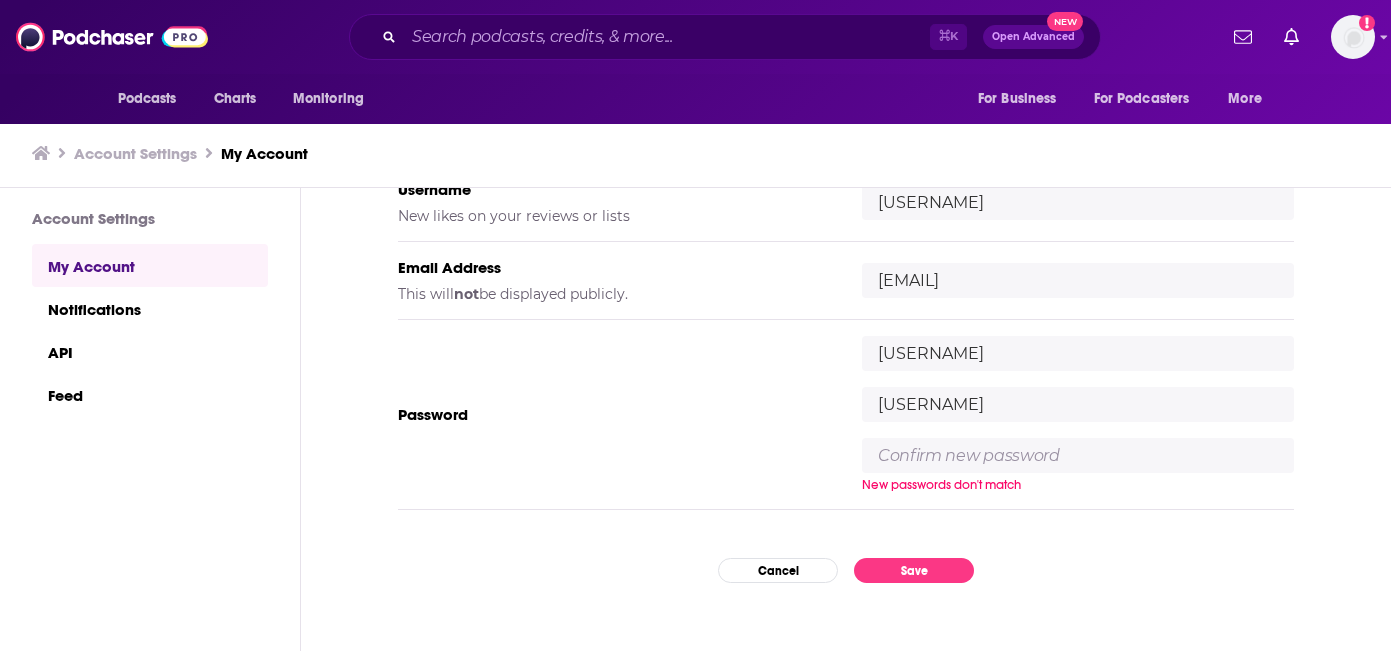 click at bounding box center [1078, 455] 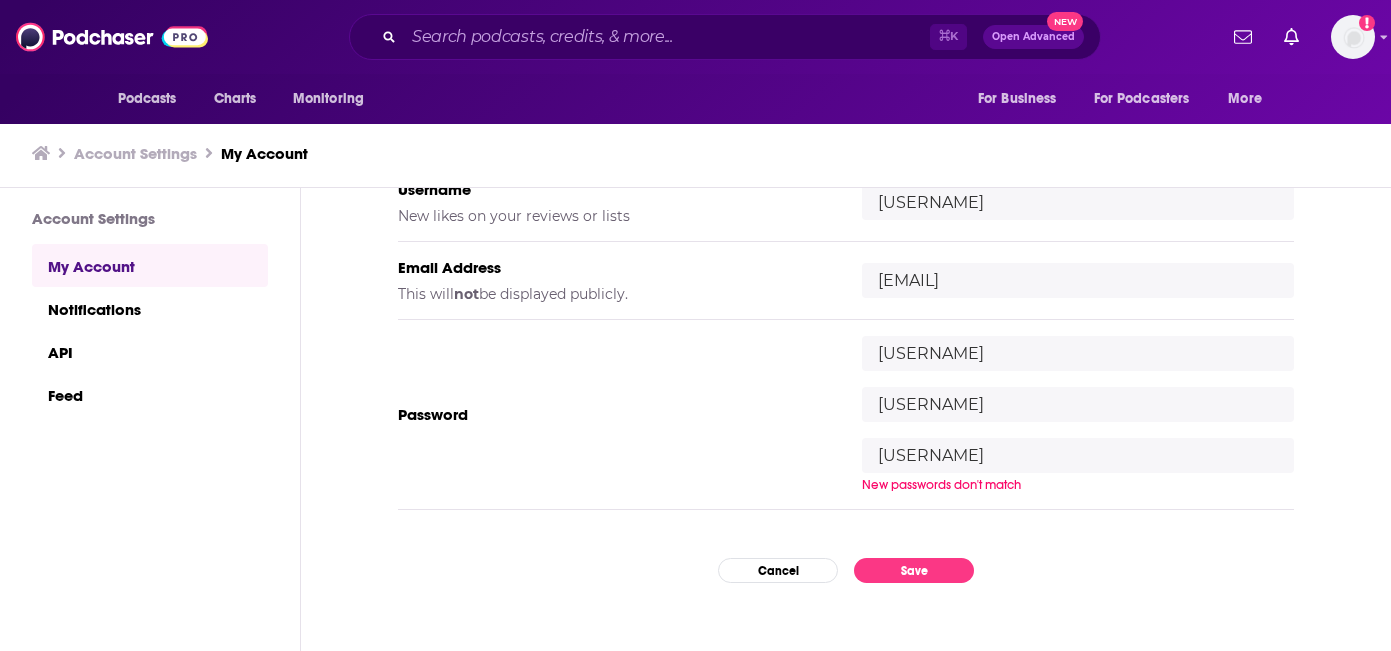 type on "[USERNAME]" 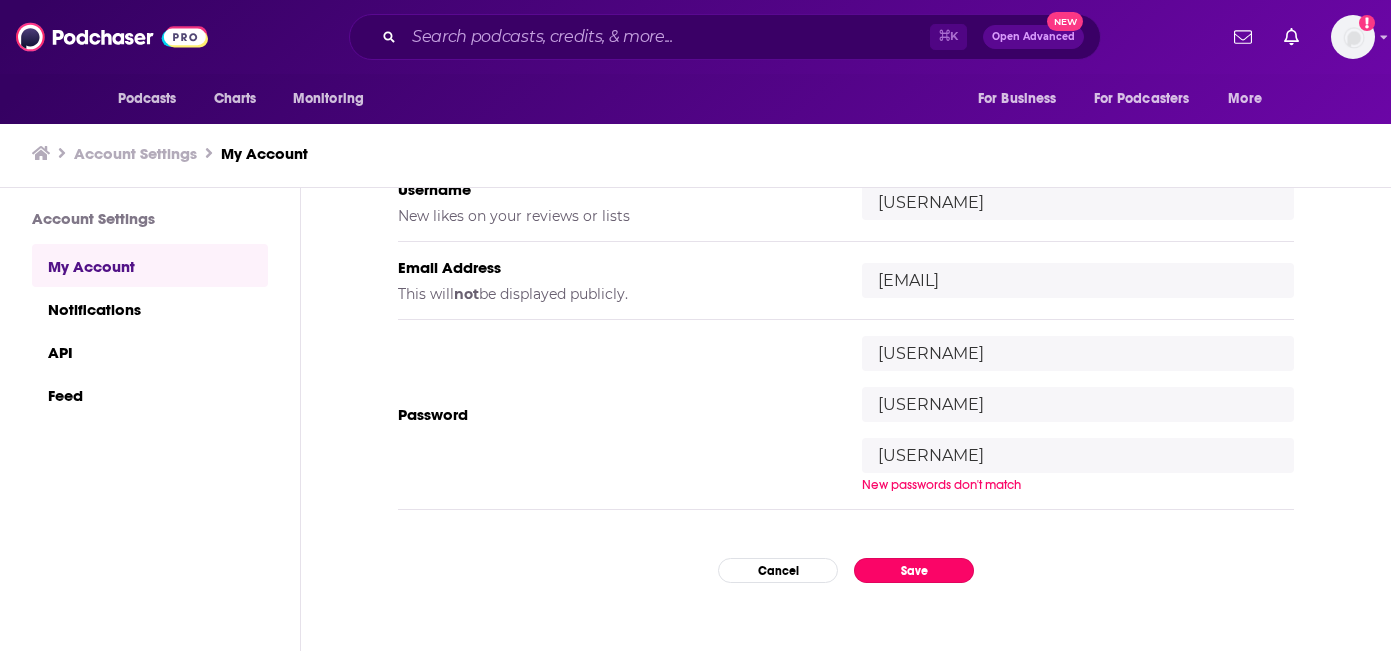 click on "My Account Credentials Profile Picture Your image shown throughout Podchaser. Upload a new Image Maximum size allowed 5000Kb of PNG, JPEG, JPG Username New likes on your reviews or lists [USERNAME] Email Address This will  not  be displayed publicly. [EMAIL] Password [USERNAME] [PASSWORD] [PASSWORD] New passwords don't match Cancel Save Account Removal Any playlists you've built will be deleted, as will any ratings or reviews you've posted on the site. Delete my account" at bounding box center [846, 419] 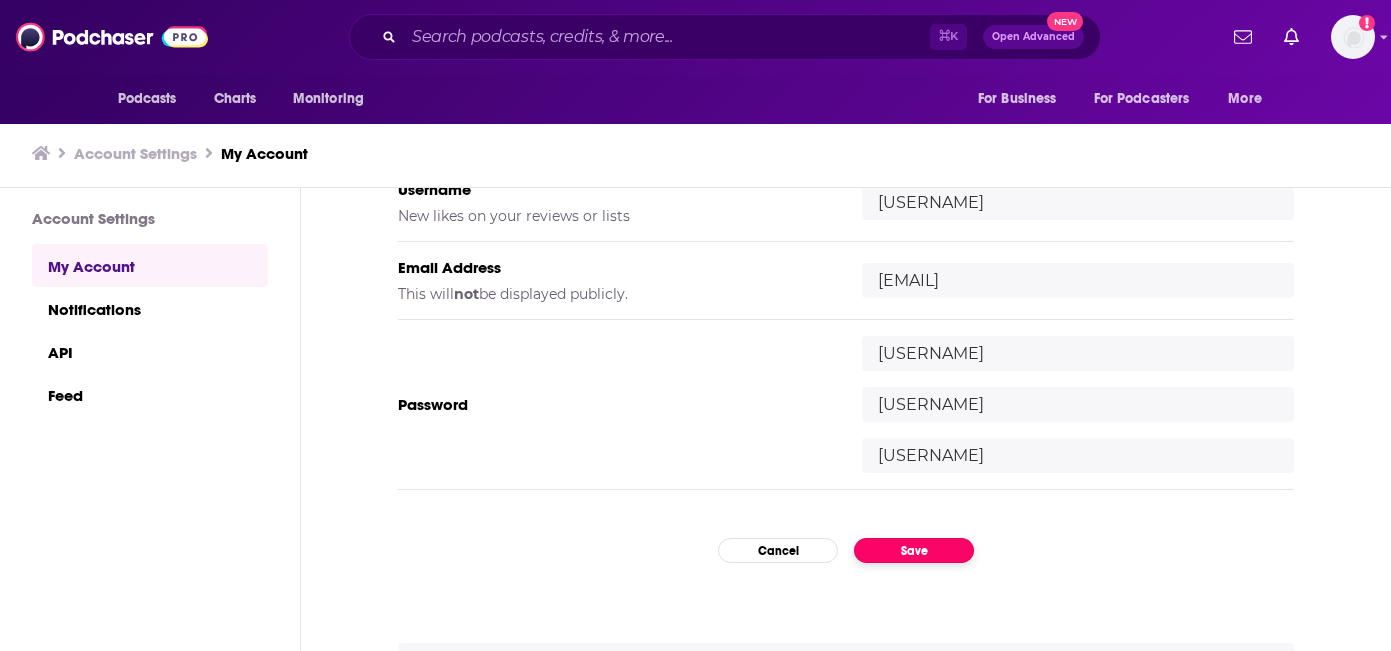 click on "Save" at bounding box center [914, 550] 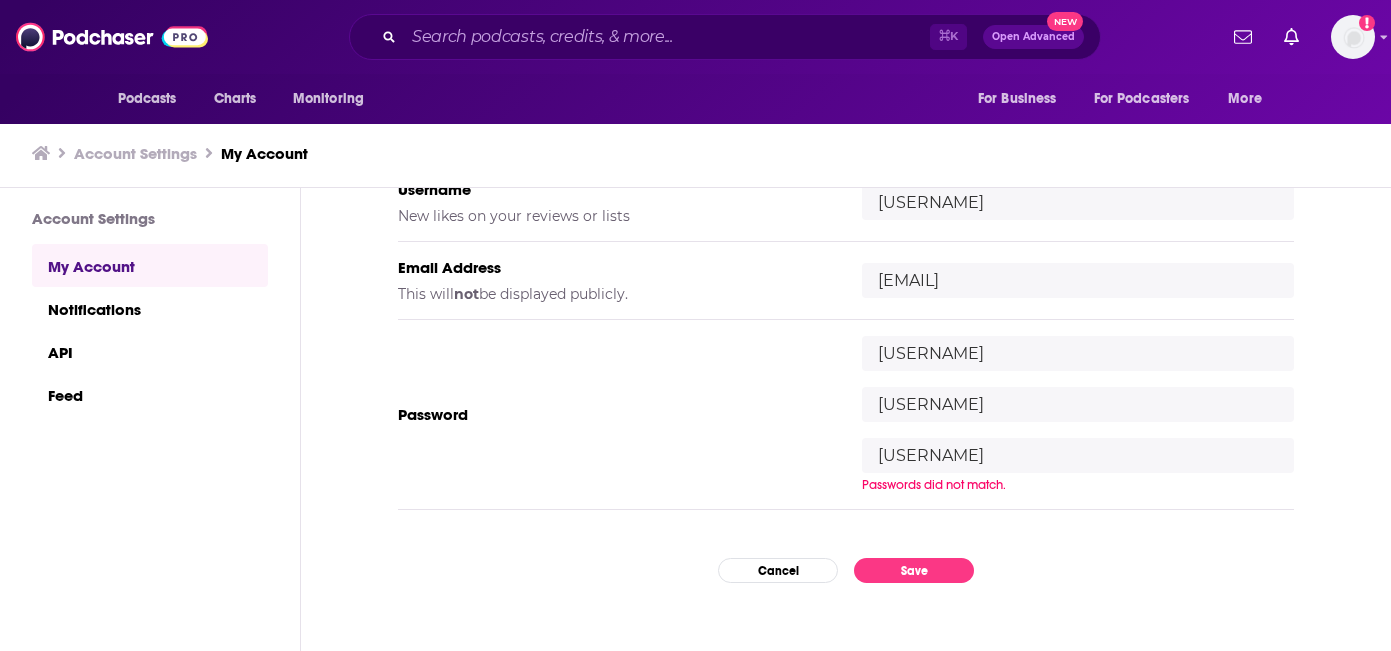 click on "[USERNAME]" at bounding box center [1078, 353] 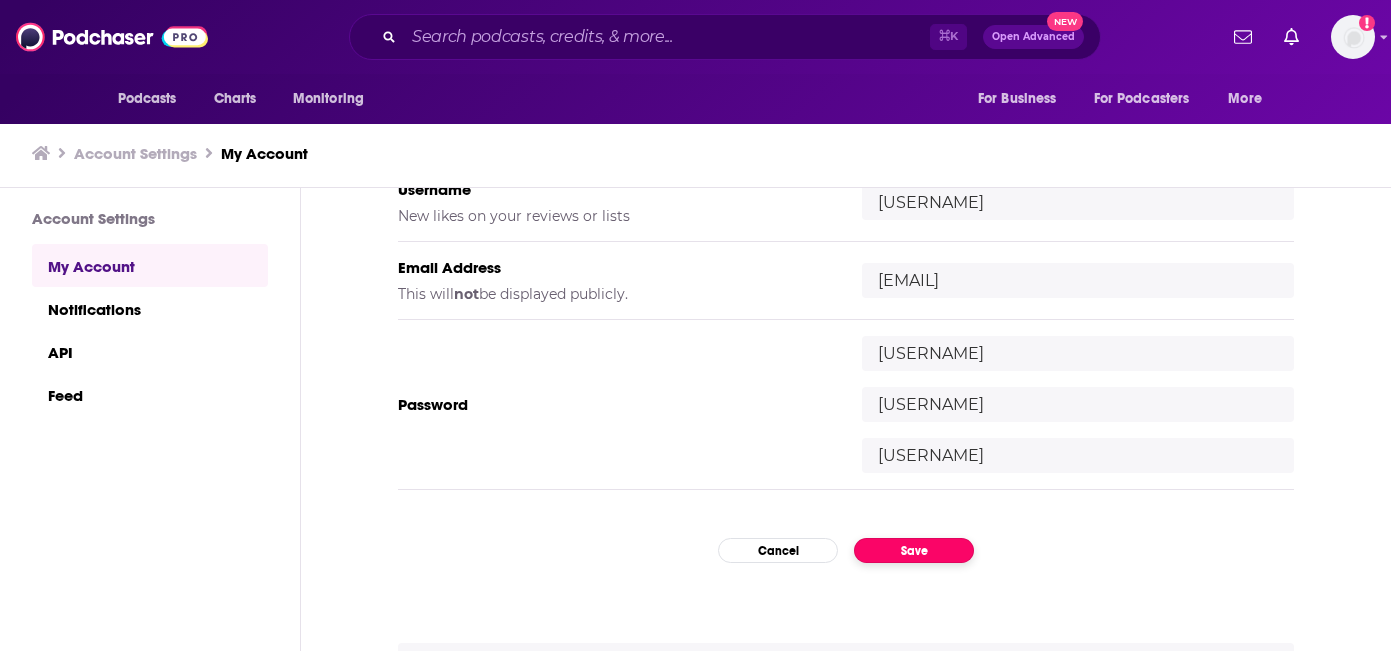 click on "My Account Credentials Profile Picture Your image shown throughout Podchaser. Upload a new Image Maximum size allowed 5000Kb of PNG, JPEG, JPG Username New likes on your reviews or lists [USERNAME] Email Address This will  not  be displayed publicly. [EMAIL] Password [USERNAME] [PASSWORD] [PASSWORD] Cancel Save Account Removal Any playlists you've built will be deleted, as will any ratings or reviews you've posted on the site. Delete my account" at bounding box center (846, 419) 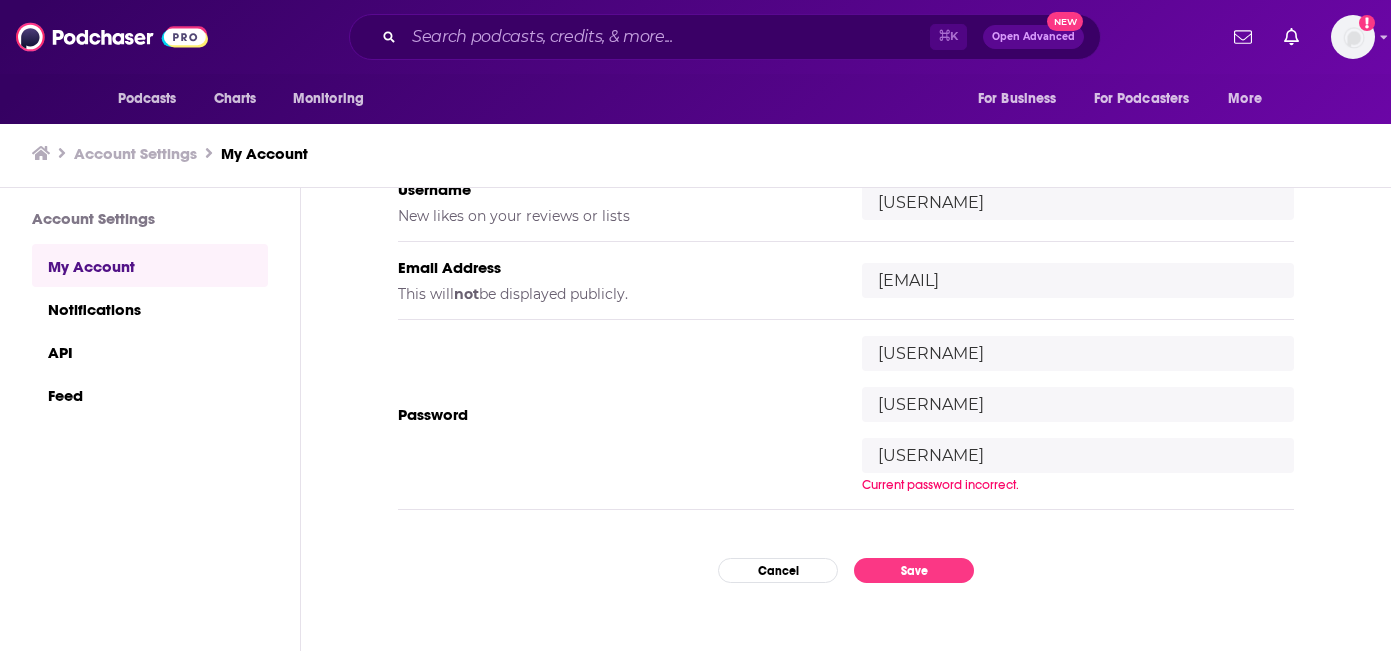 click on "[USERNAME]" at bounding box center [1078, 353] 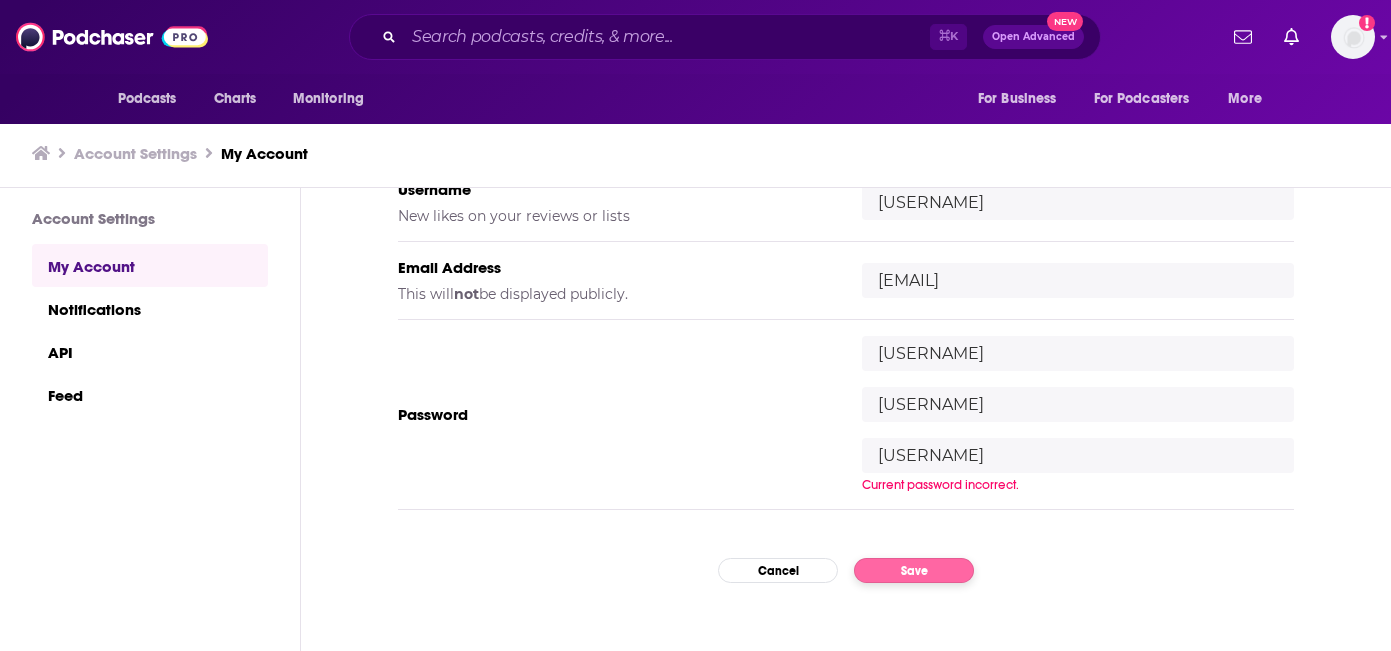 type on "[USERNAME]" 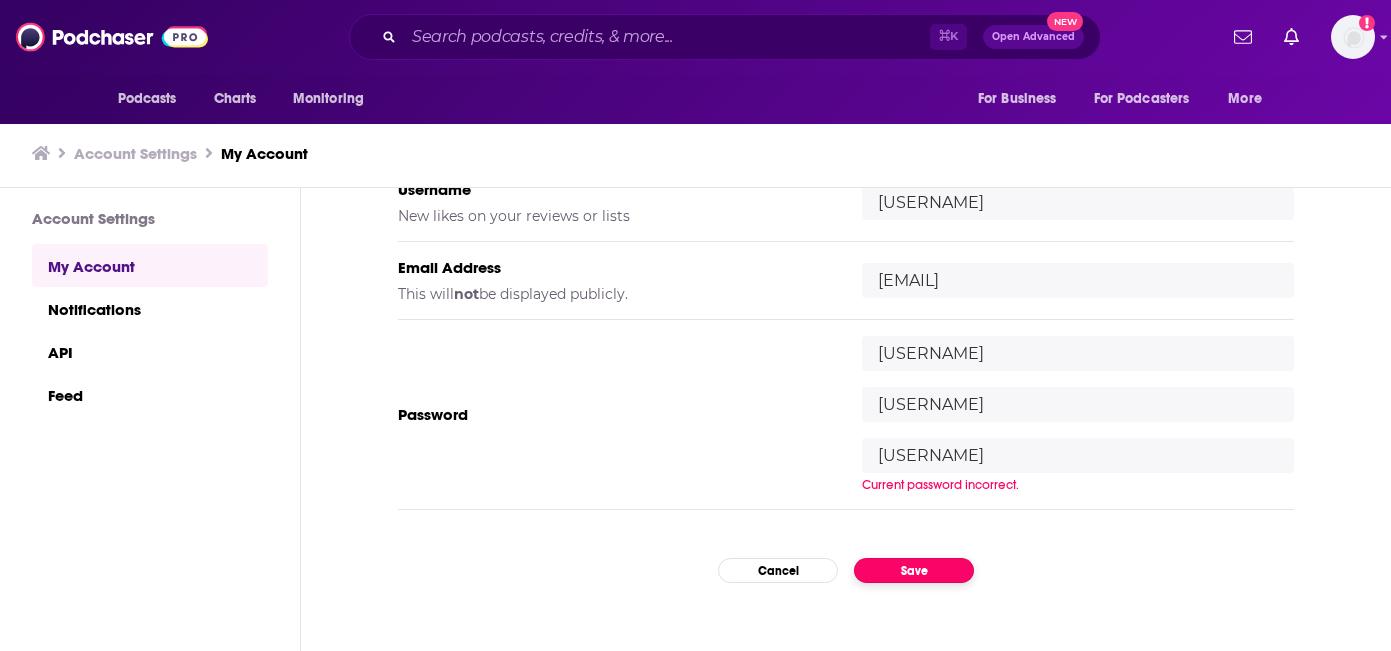 click on "My Account Credentials Profile Picture Your image shown throughout Podchaser. Upload a new Image Maximum size allowed 5000Kb of PNG, JPEG, JPG Username New likes on your reviews or lists [USERNAME] Email Address This will  not  be displayed publicly. [EMAIL] Password [USERNAME] [PASSWORD] [PASSWORD] Current password incorrect. Cancel Save Account Removal Any playlists you've built will be deleted, as will any ratings or reviews you've posted on the site. Delete my account" at bounding box center (846, 419) 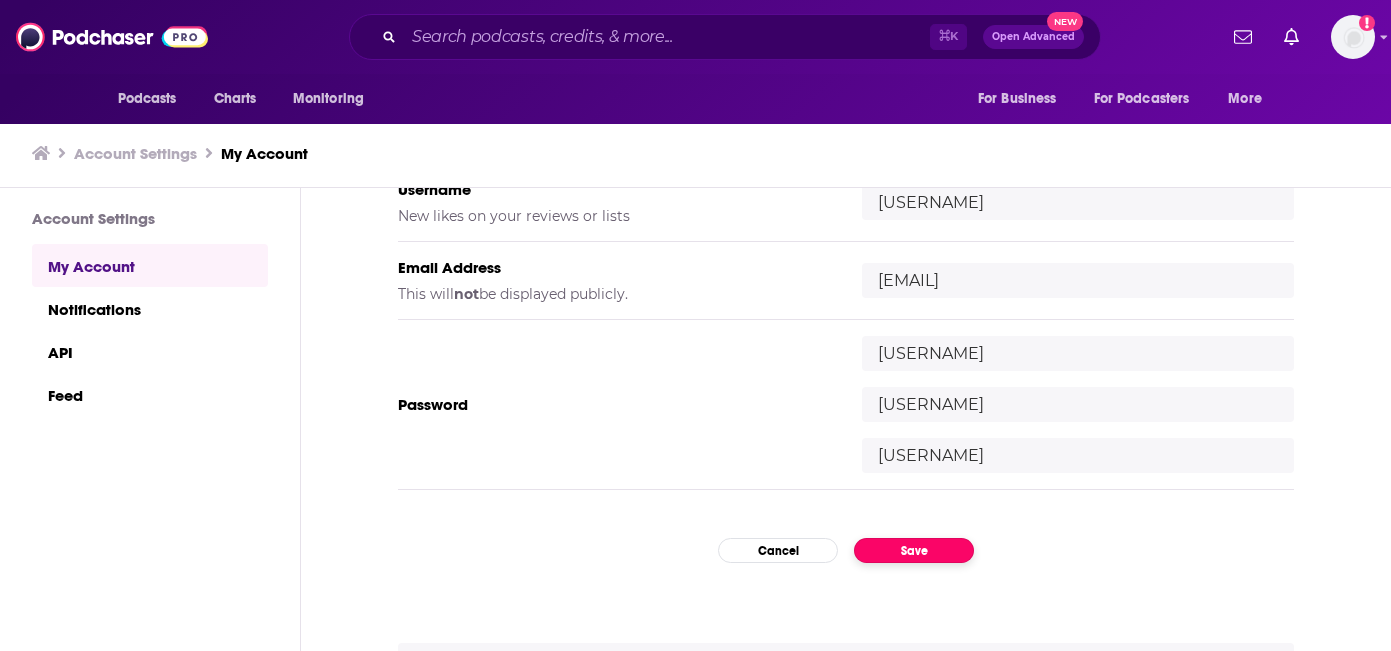 click on "Save" at bounding box center (914, 550) 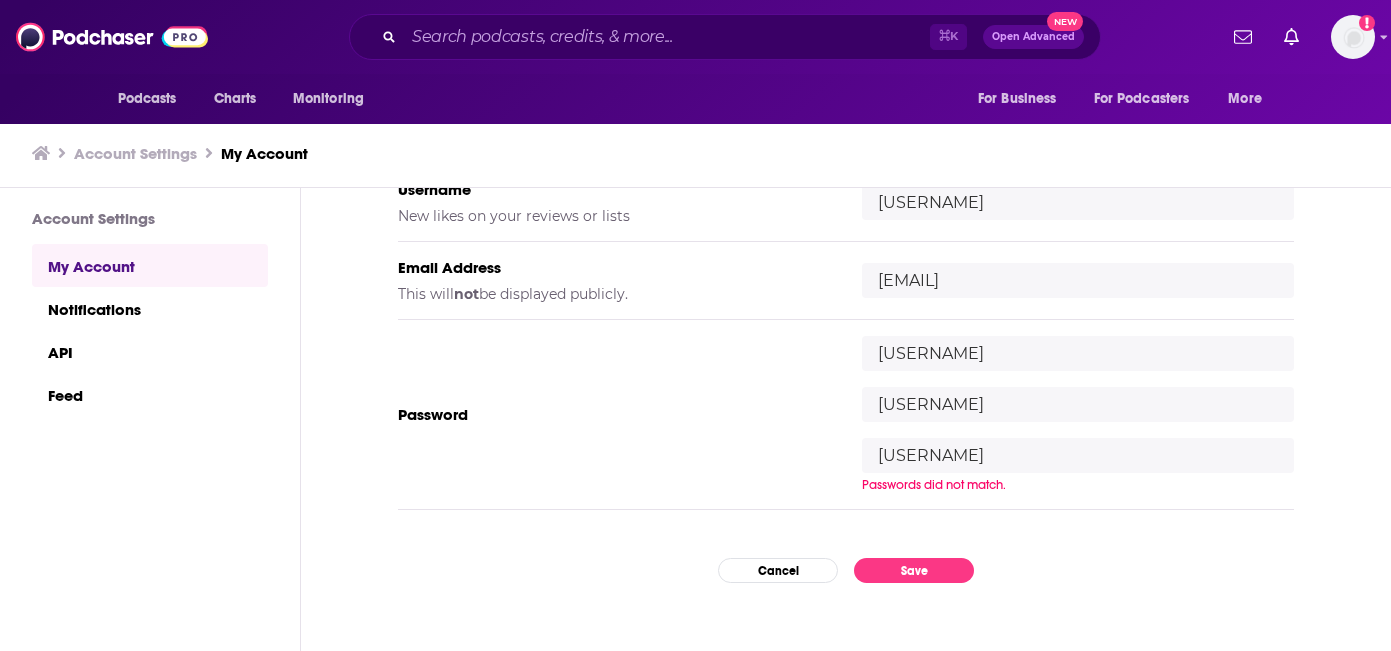 click on "[USERNAME]" at bounding box center [1078, 455] 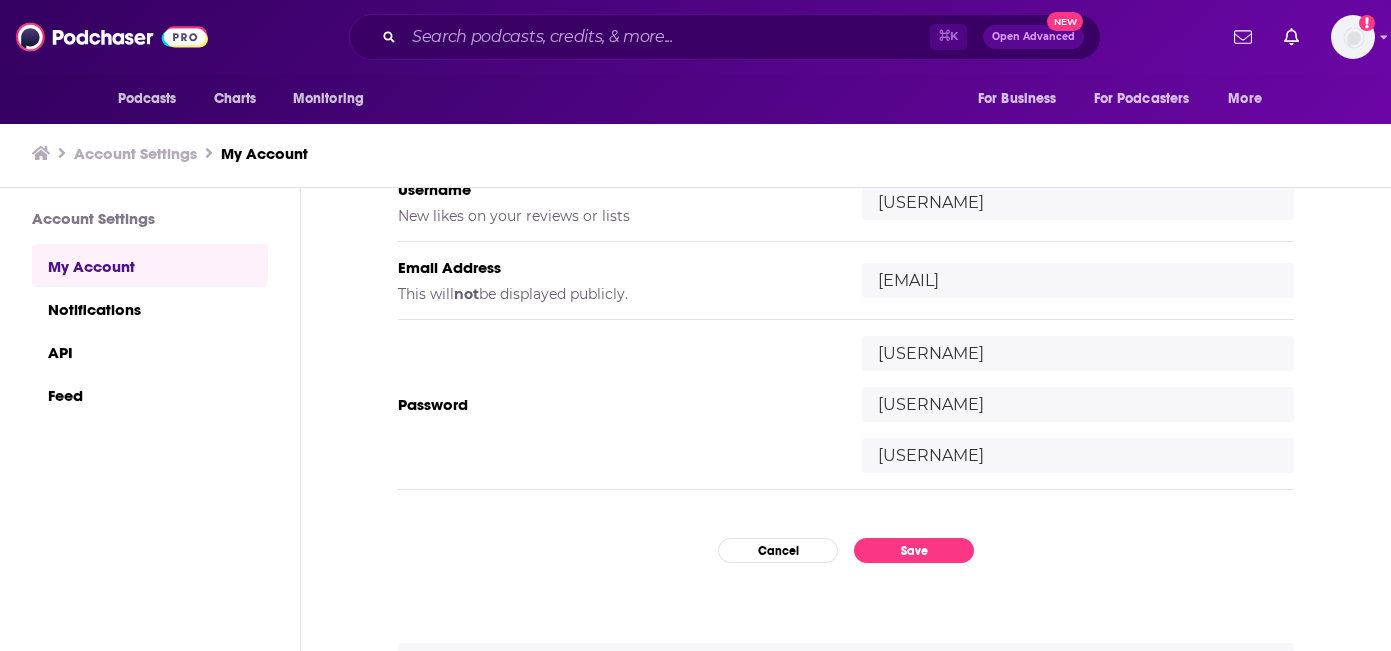click on "[USERNAME]" at bounding box center (1078, 353) 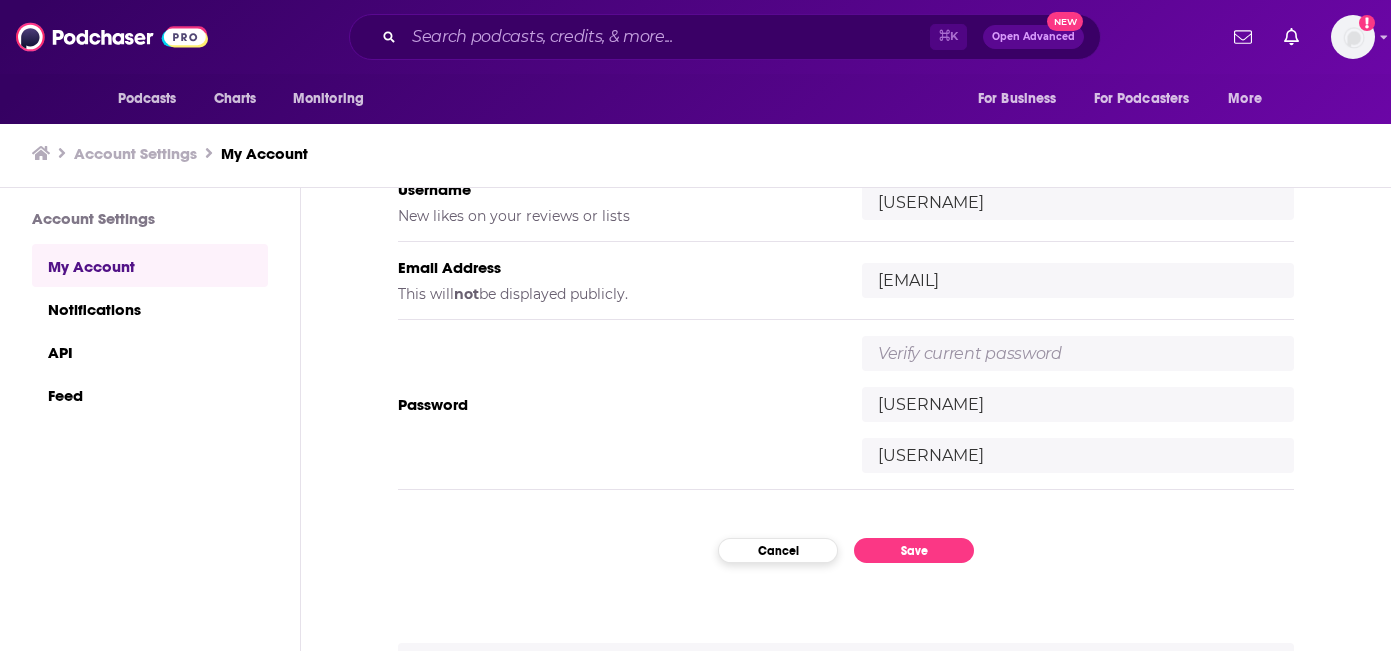 type 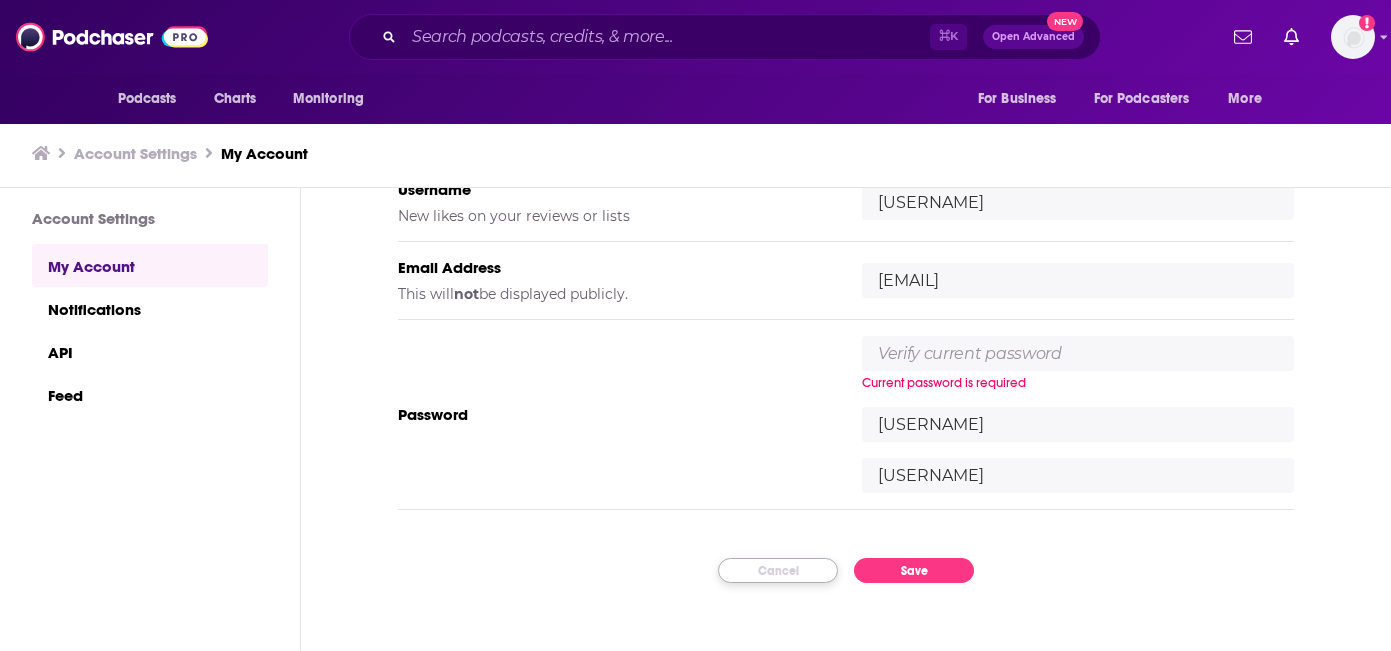 click on "My Account Credentials Profile Picture Your image shown throughout Podchaser. Upload a new Image Maximum size allowed 5000Kb of PNG, JPEG, JPG Username New likes on your reviews or lists [USERNAME] Email Address This will  not  be displayed publicly. [EMAIL] Password Current password is required [PASSWORD] [PASSWORD] Cancel Save Account Removal Any playlists you've built will be deleted, as will any ratings or reviews you've posted on the site. Delete my account" at bounding box center [846, 419] 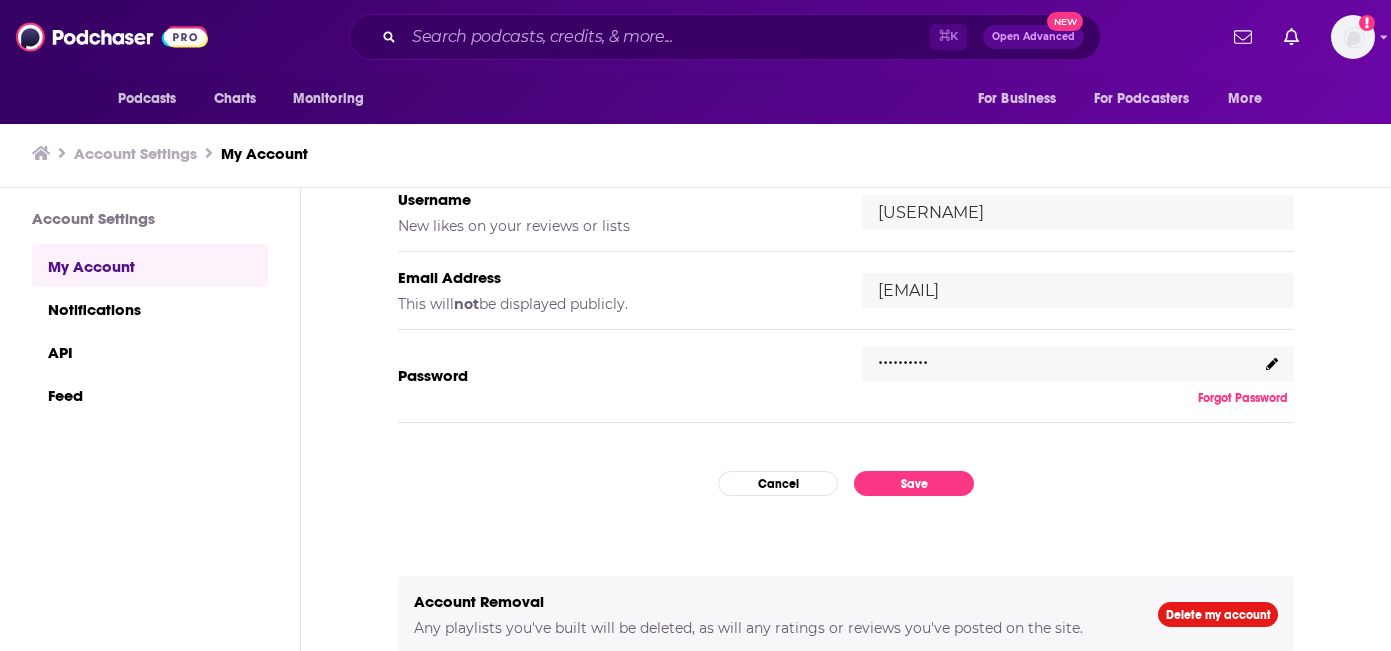 click on "Forgot Password" at bounding box center (1243, 398) 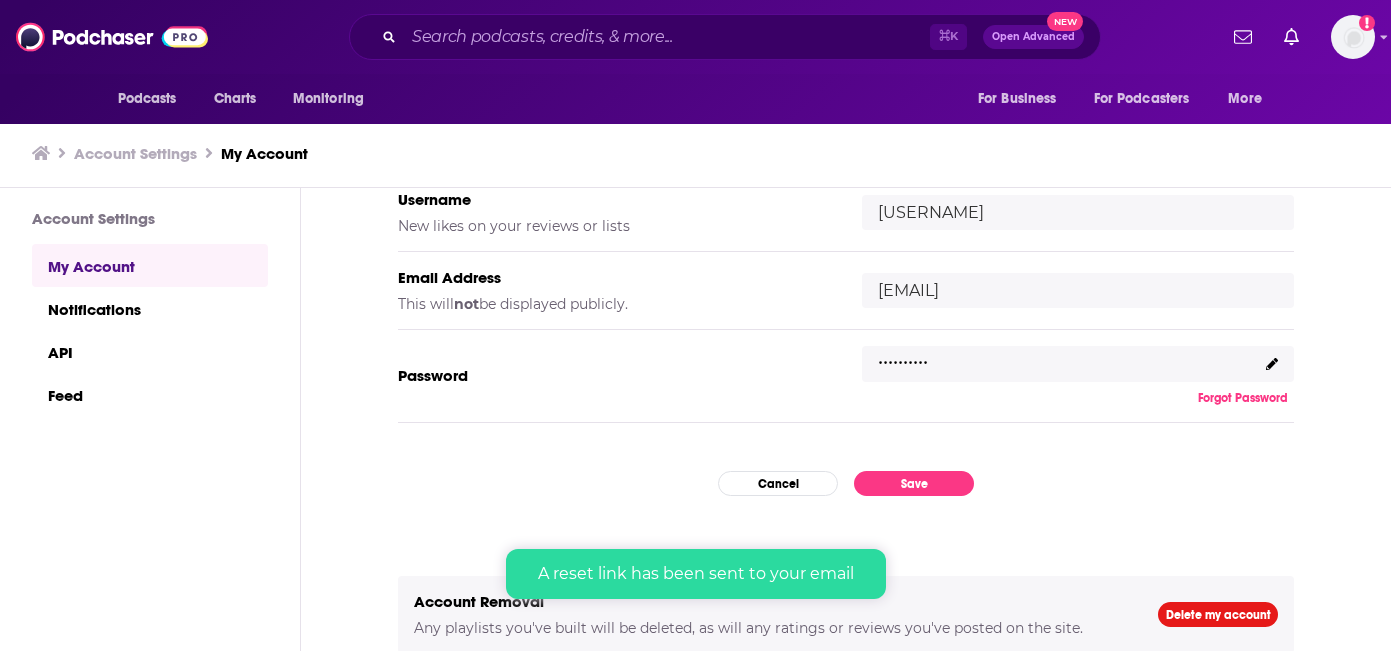 click on ".........." at bounding box center (1078, 364) 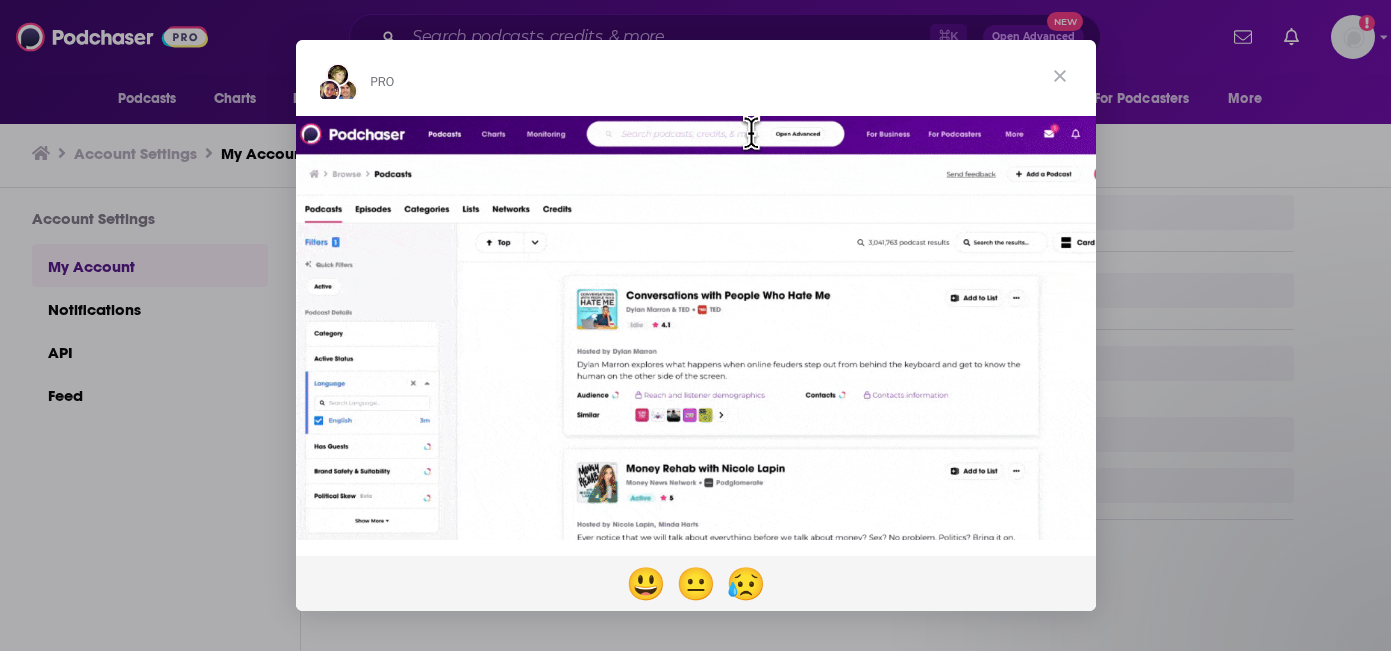 scroll, scrollTop: 0, scrollLeft: 0, axis: both 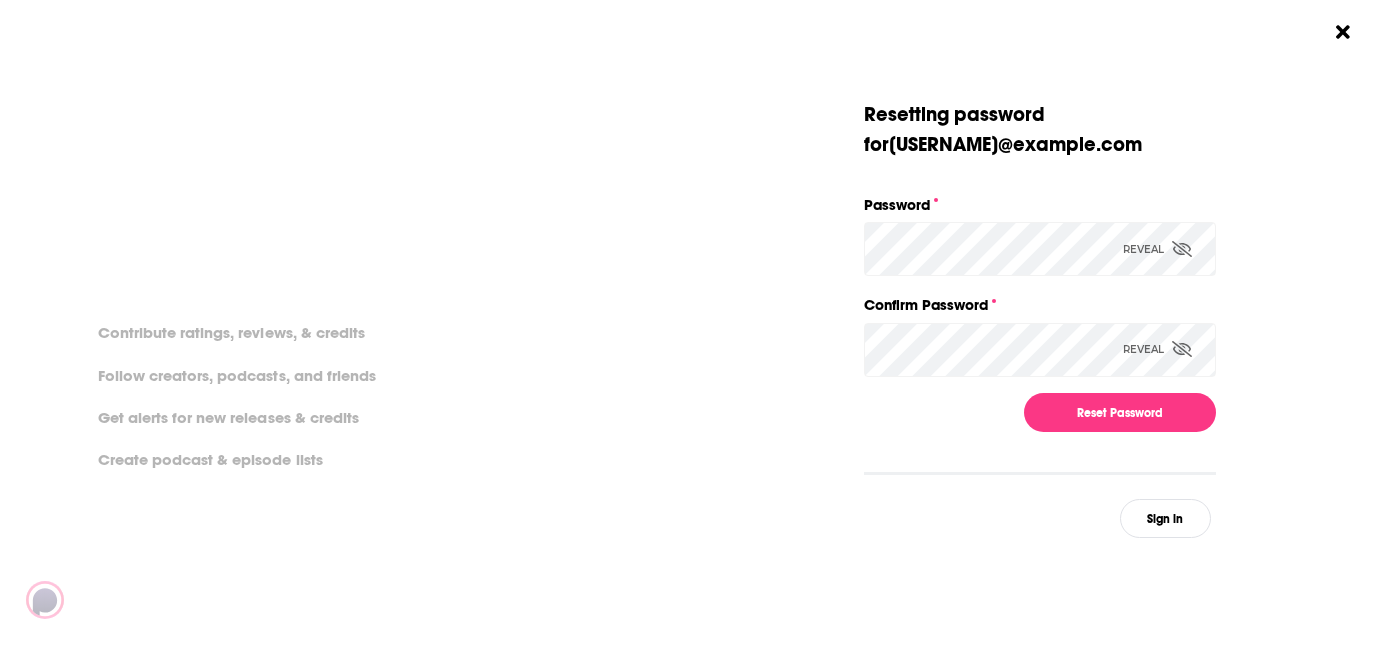 click 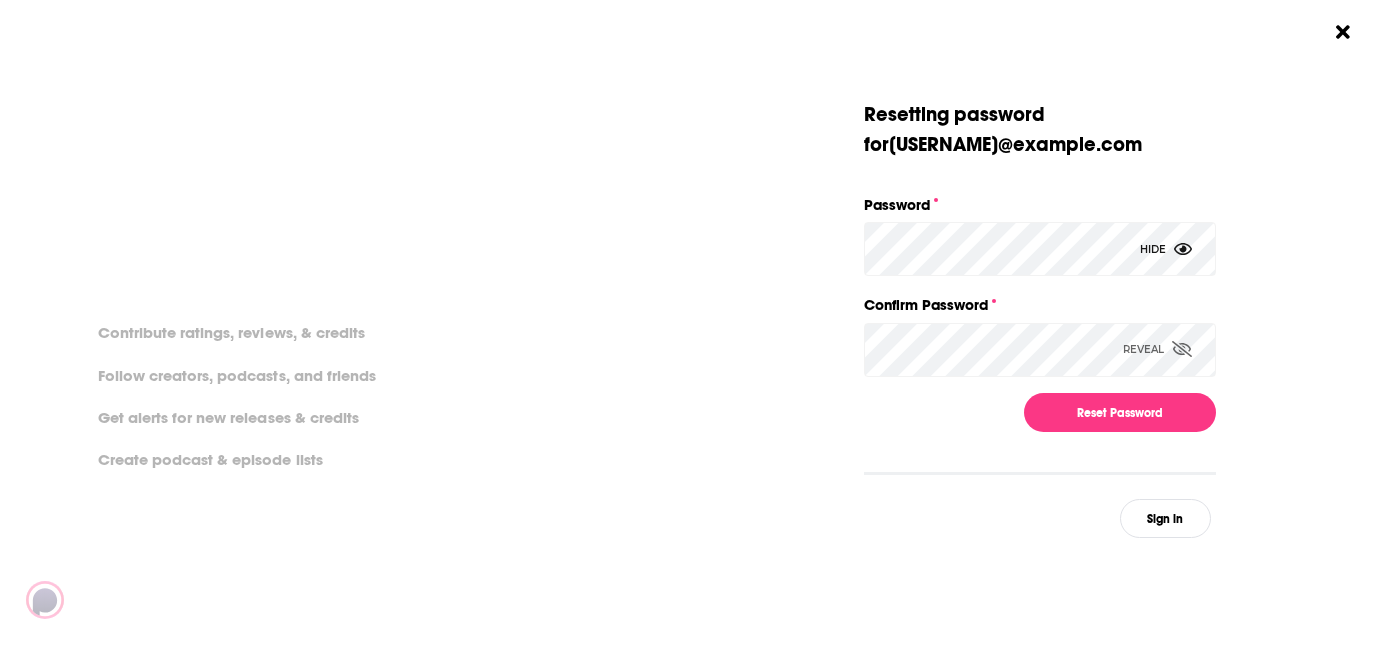 click at bounding box center [1182, 349] 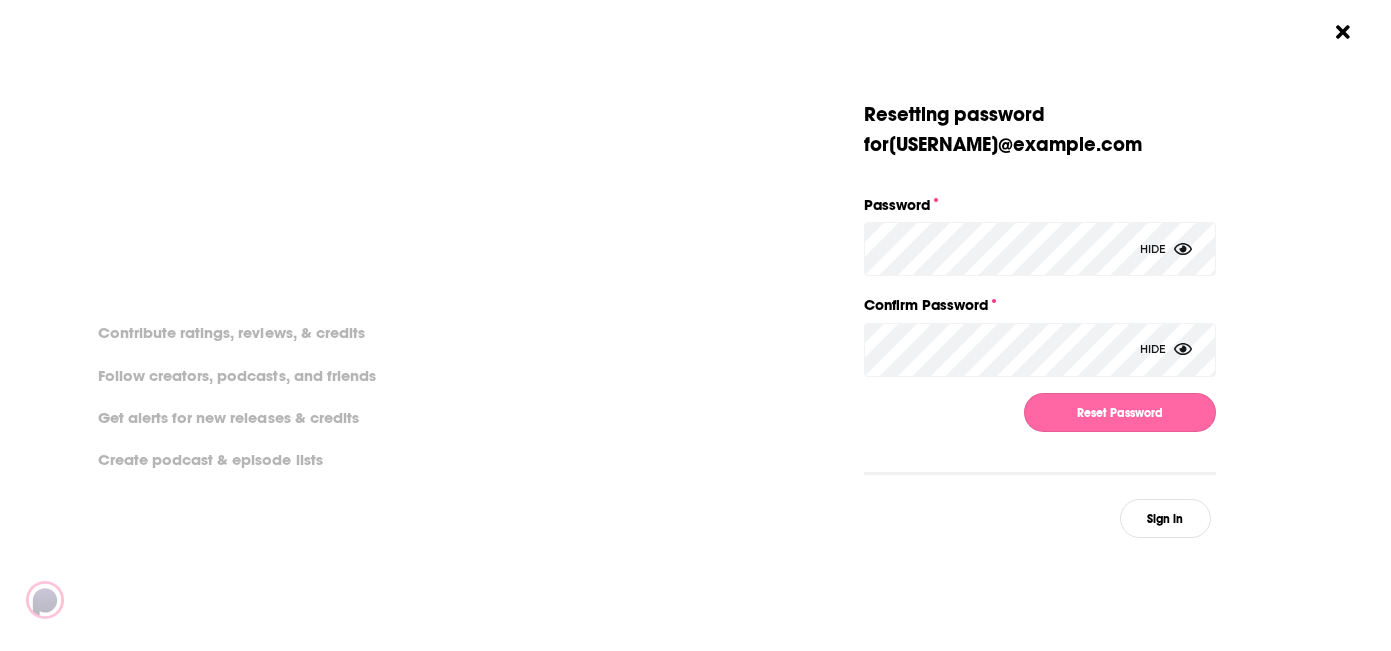 click on "Reset Password" at bounding box center [1120, 412] 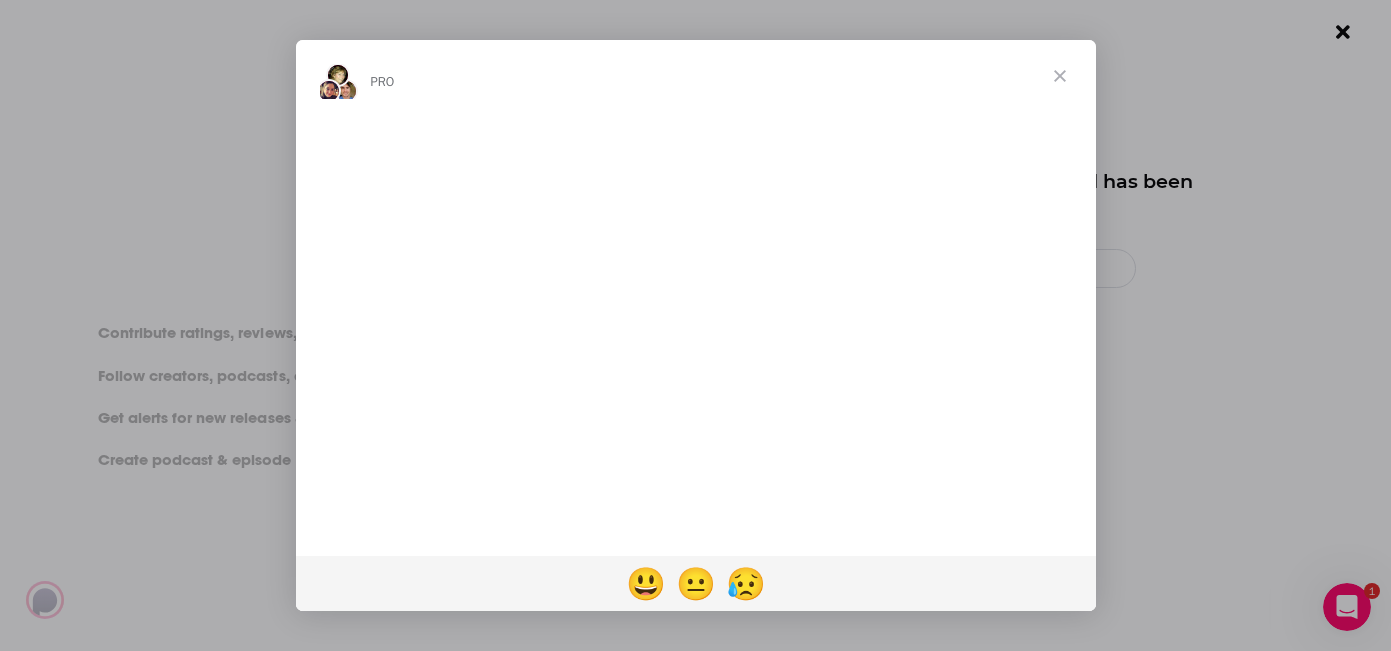 scroll, scrollTop: 0, scrollLeft: 0, axis: both 